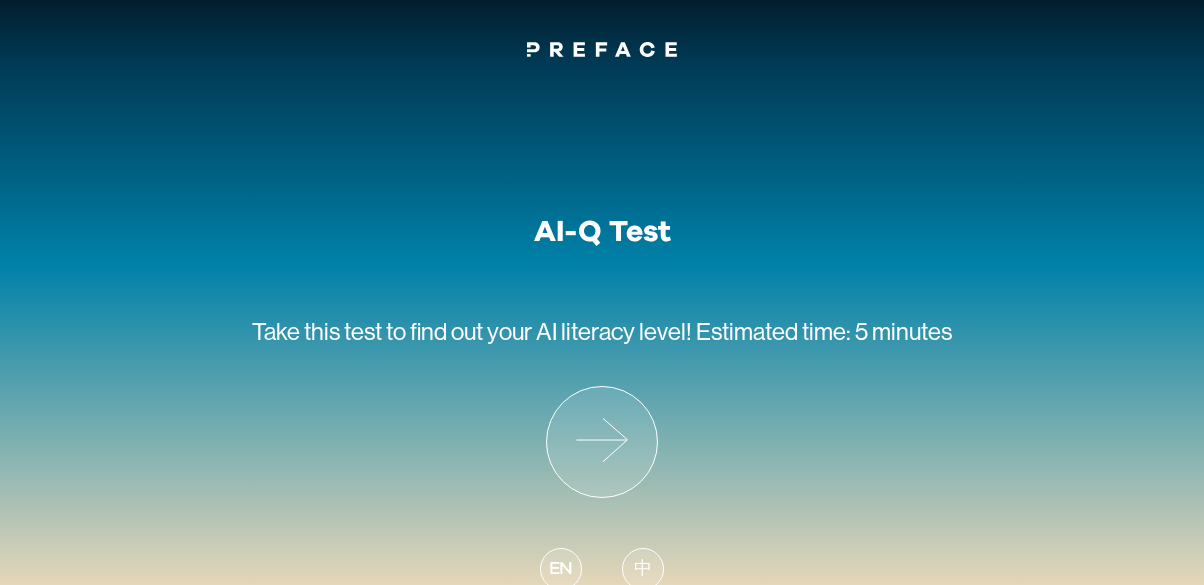 scroll, scrollTop: 0, scrollLeft: 0, axis: both 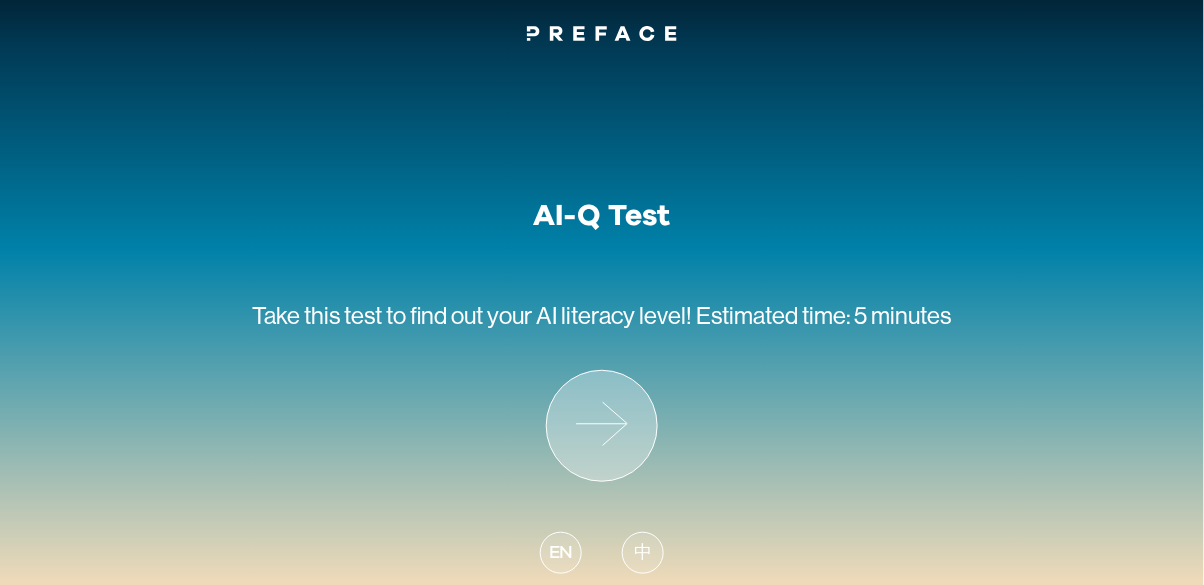 click 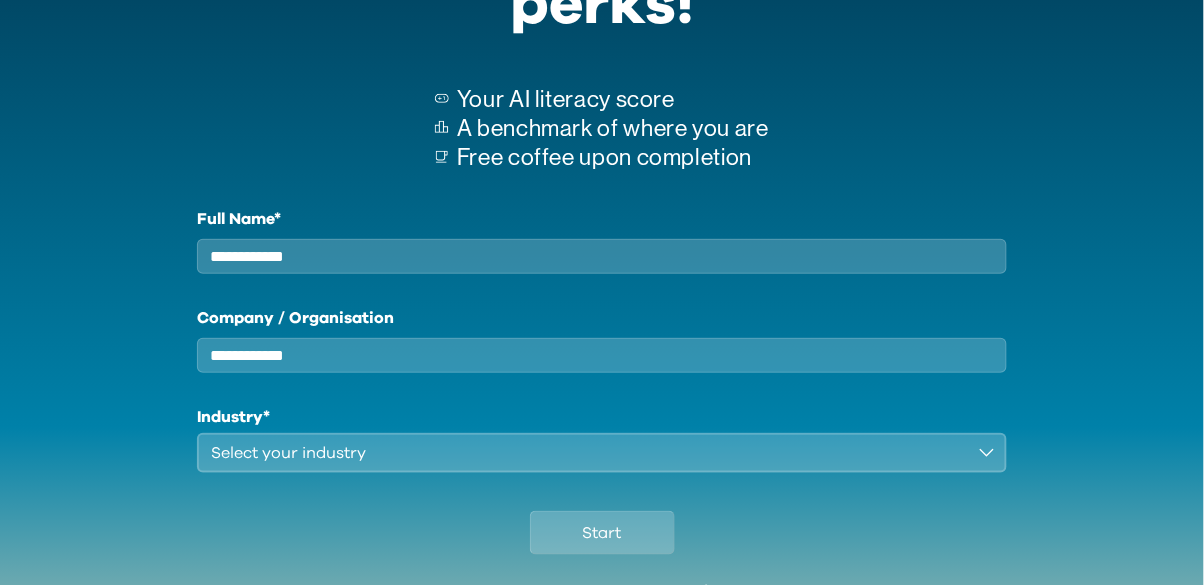 scroll, scrollTop: 200, scrollLeft: 0, axis: vertical 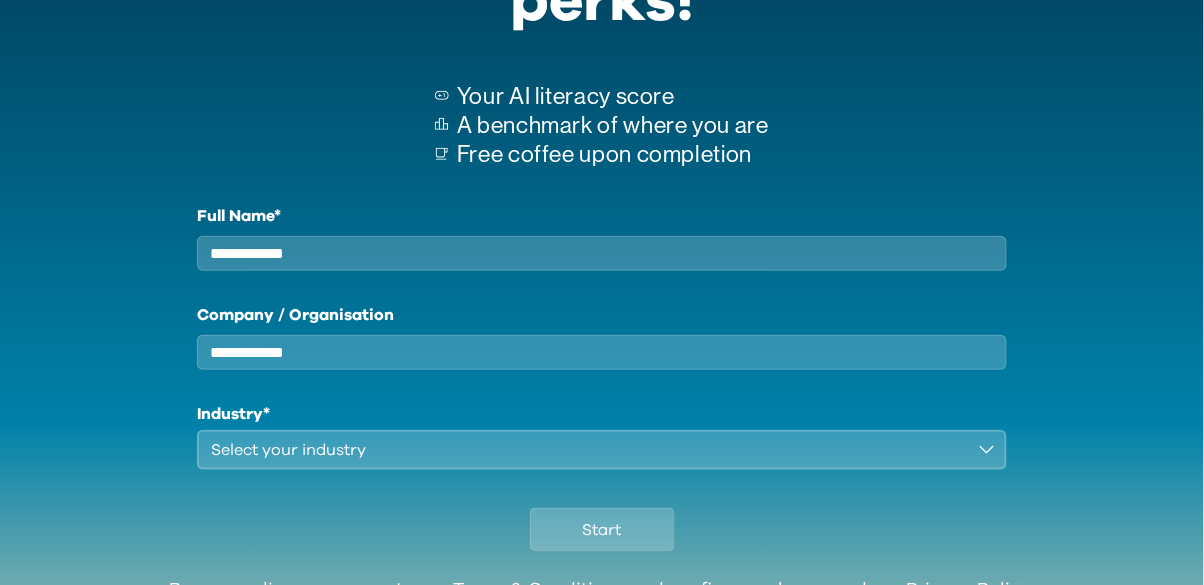 click on "Full Name*" at bounding box center [601, 253] 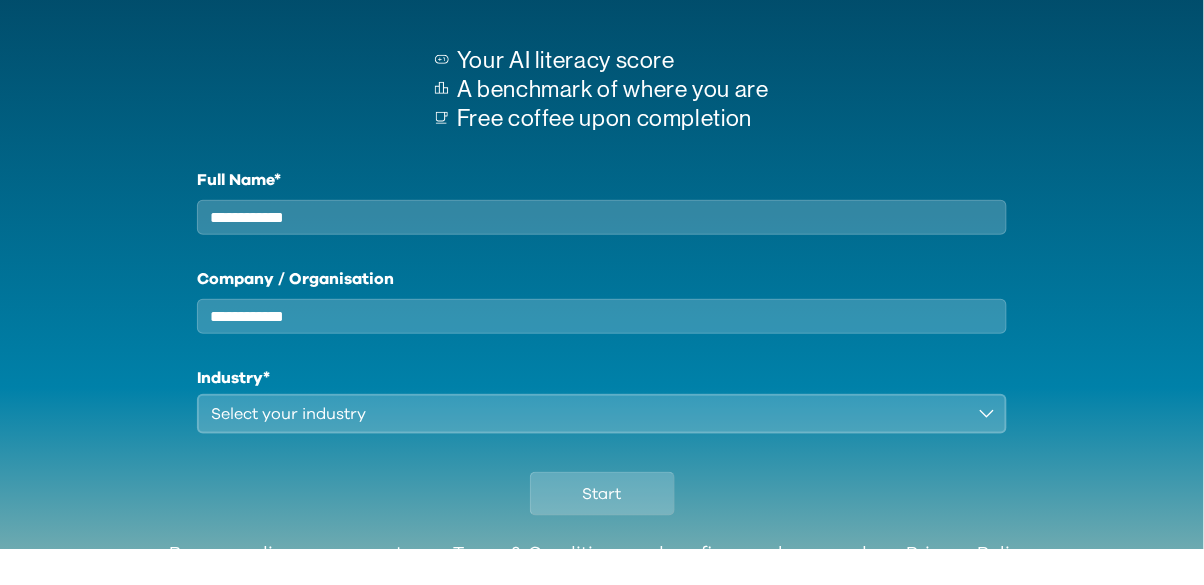 scroll, scrollTop: 253, scrollLeft: 0, axis: vertical 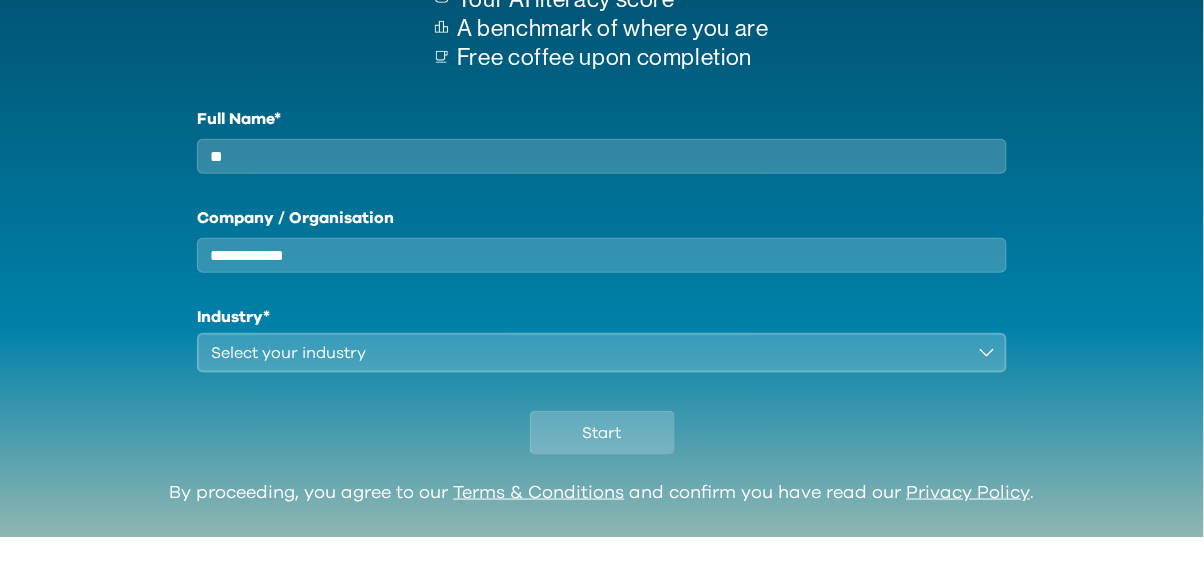 type on "*" 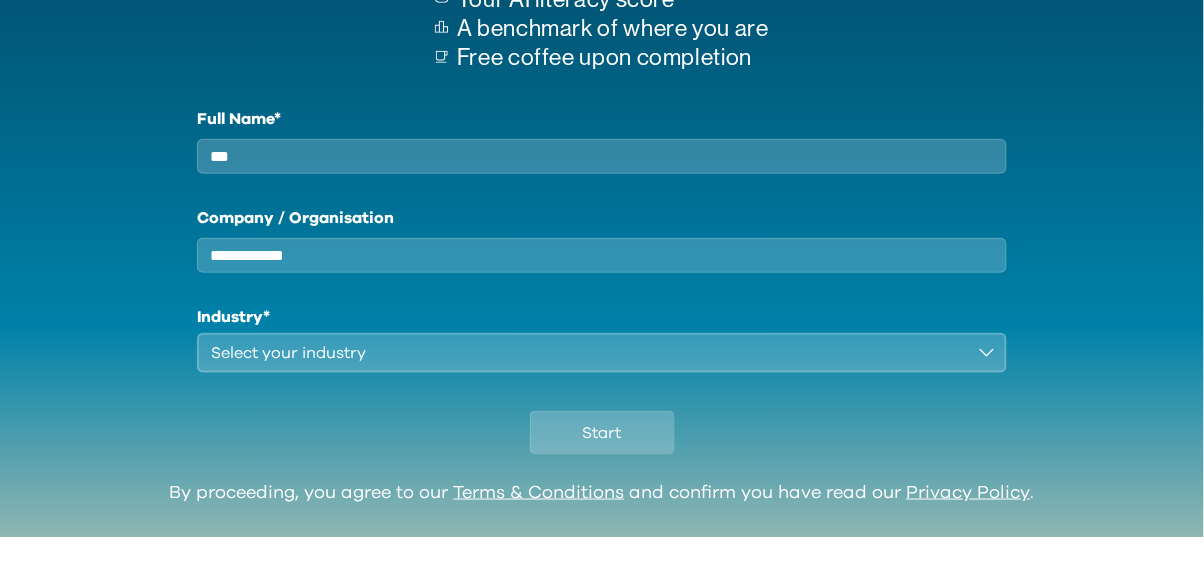 type on "***" 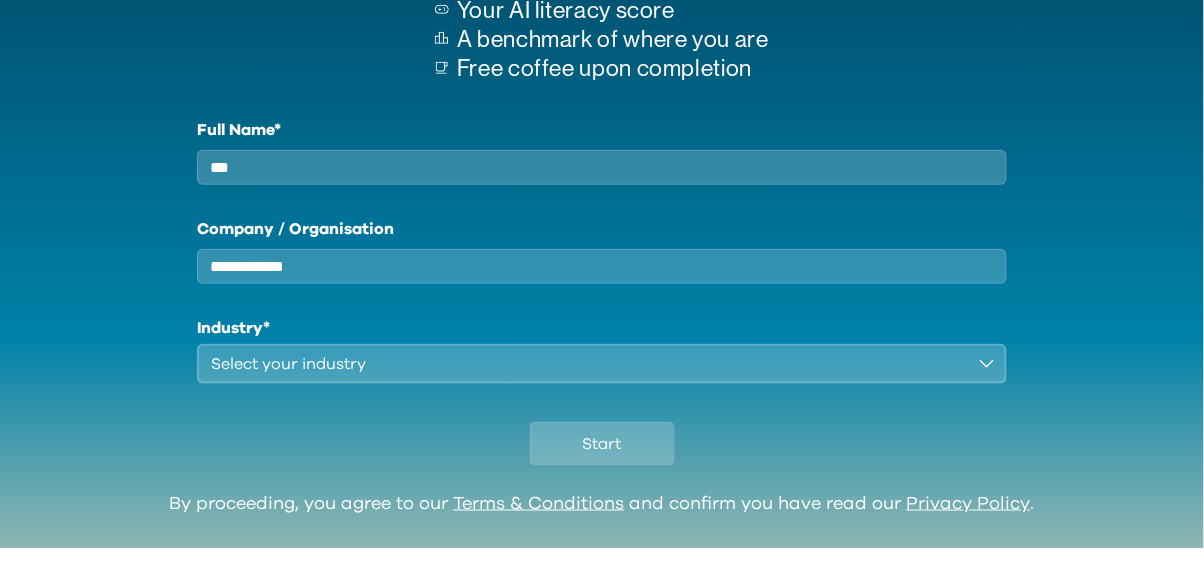 click on "Select your industry" at bounding box center [601, 401] 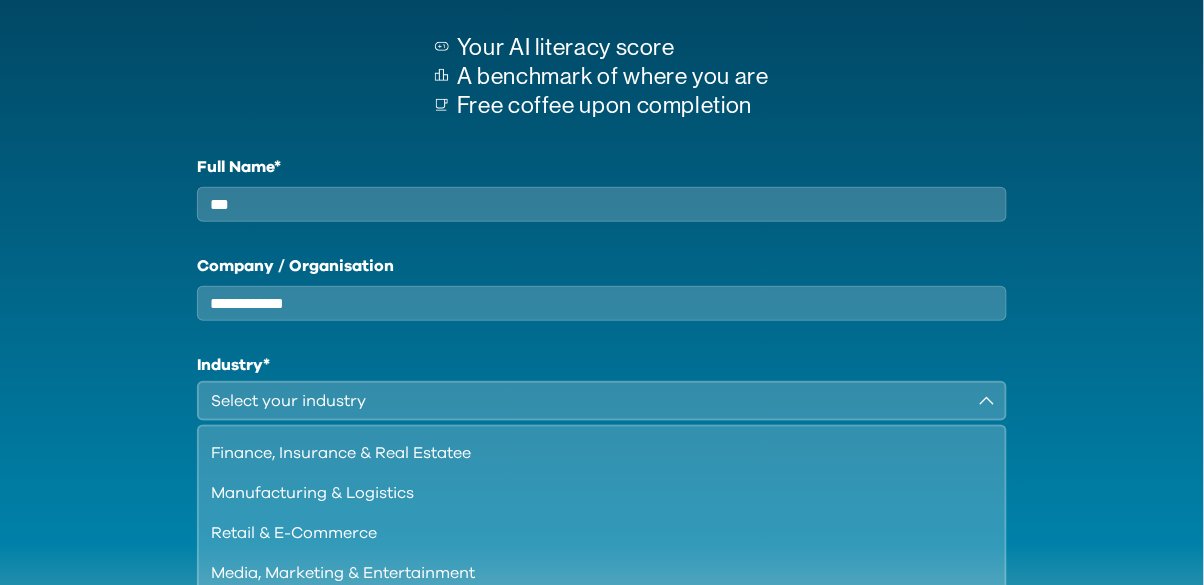 scroll, scrollTop: 28, scrollLeft: 0, axis: vertical 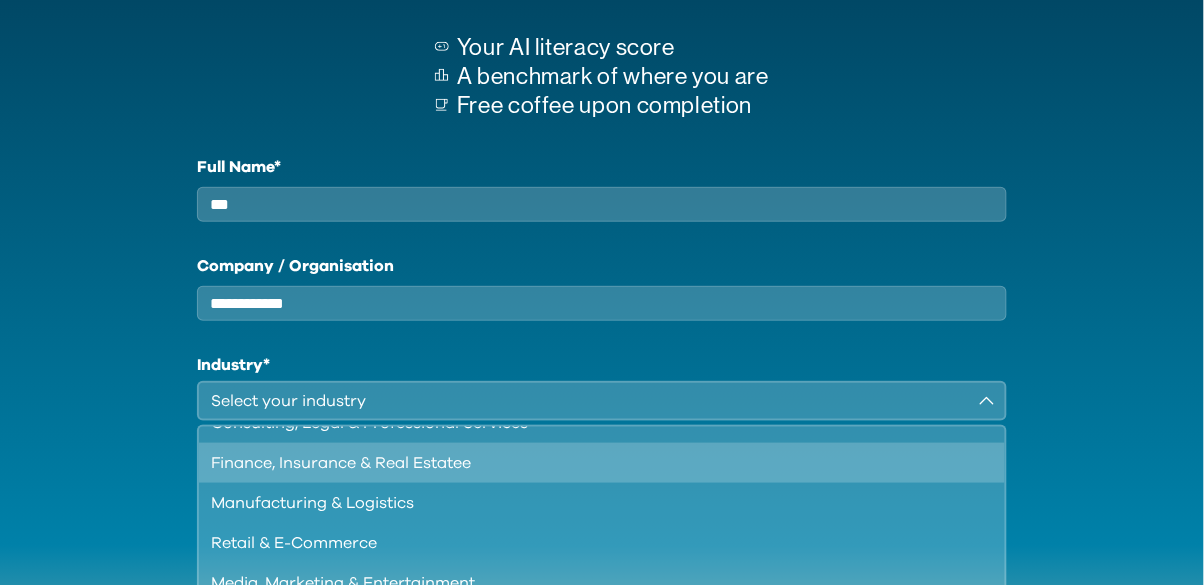 click on "Retail & E-Commerce" at bounding box center [589, 543] 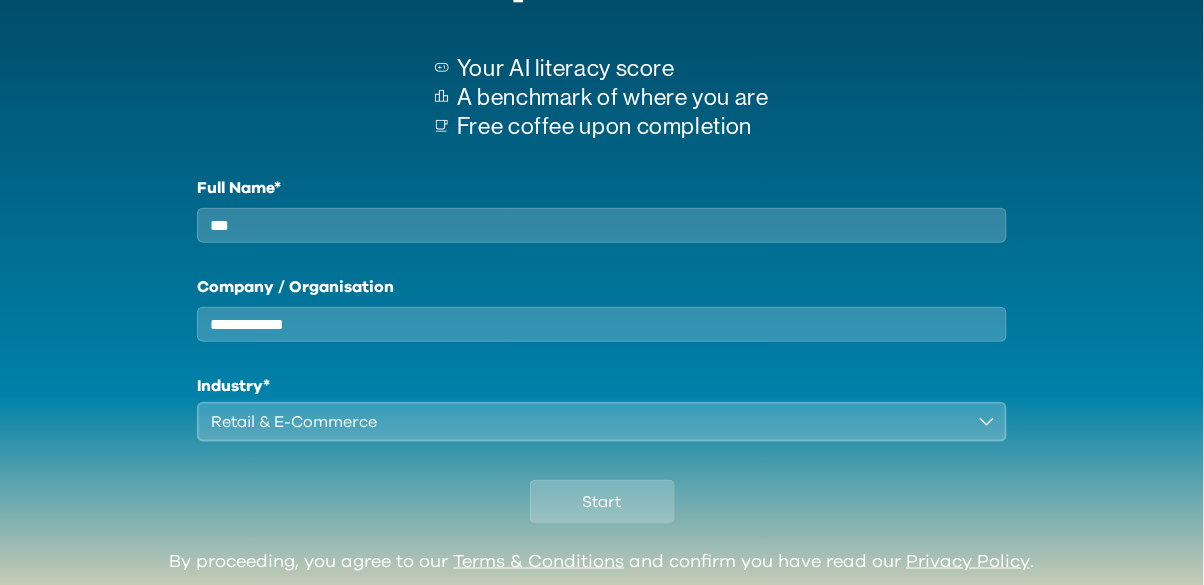 scroll, scrollTop: 193, scrollLeft: 0, axis: vertical 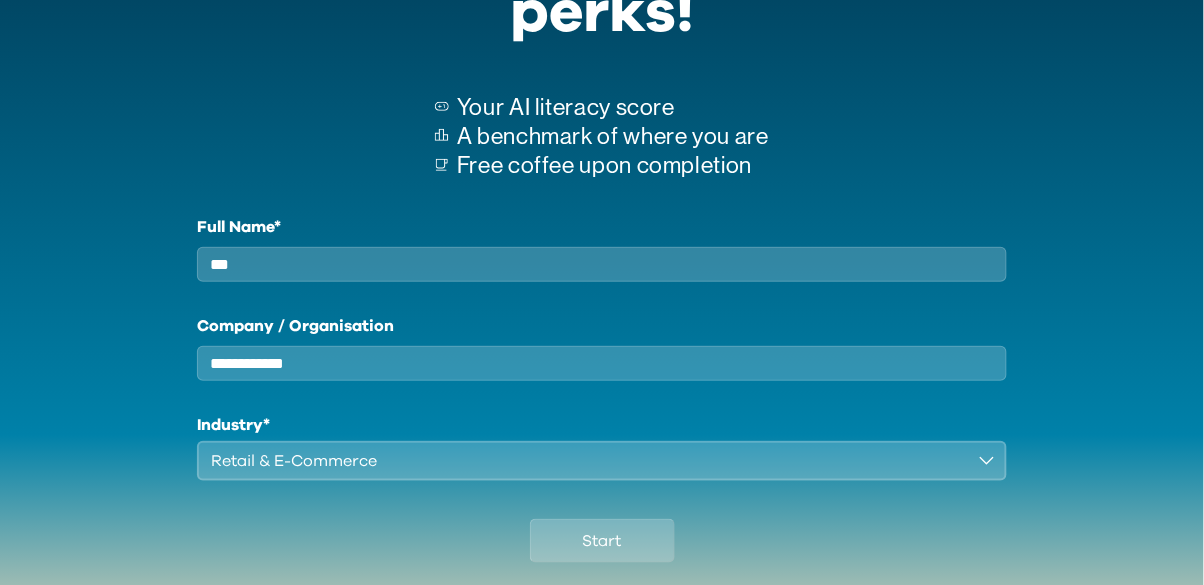 click on "Start" at bounding box center (602, 536) 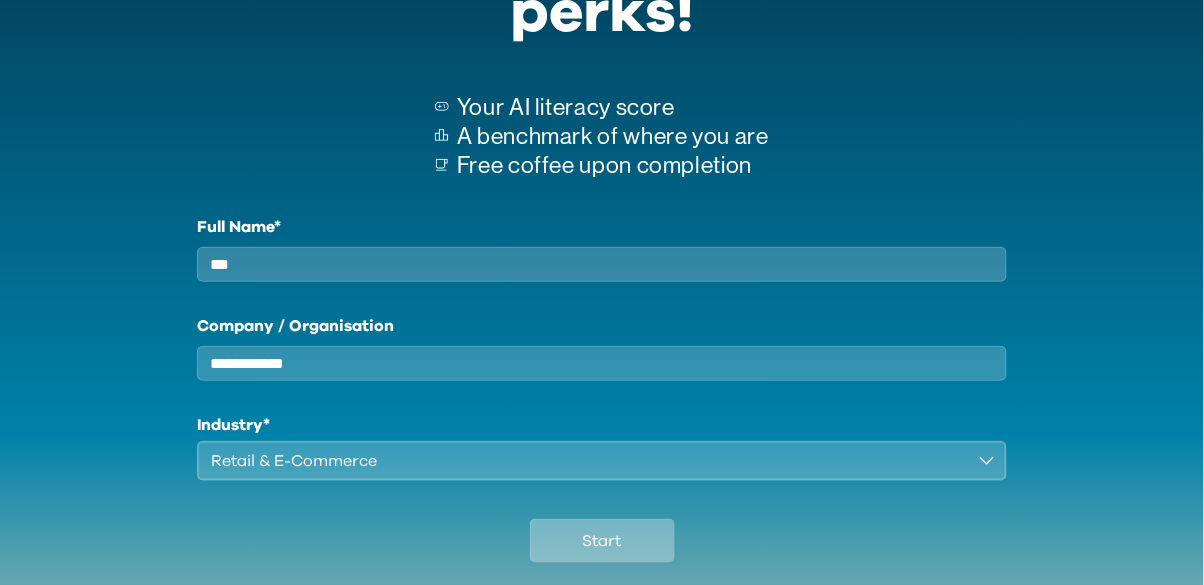 click on "Start" at bounding box center (602, 541) 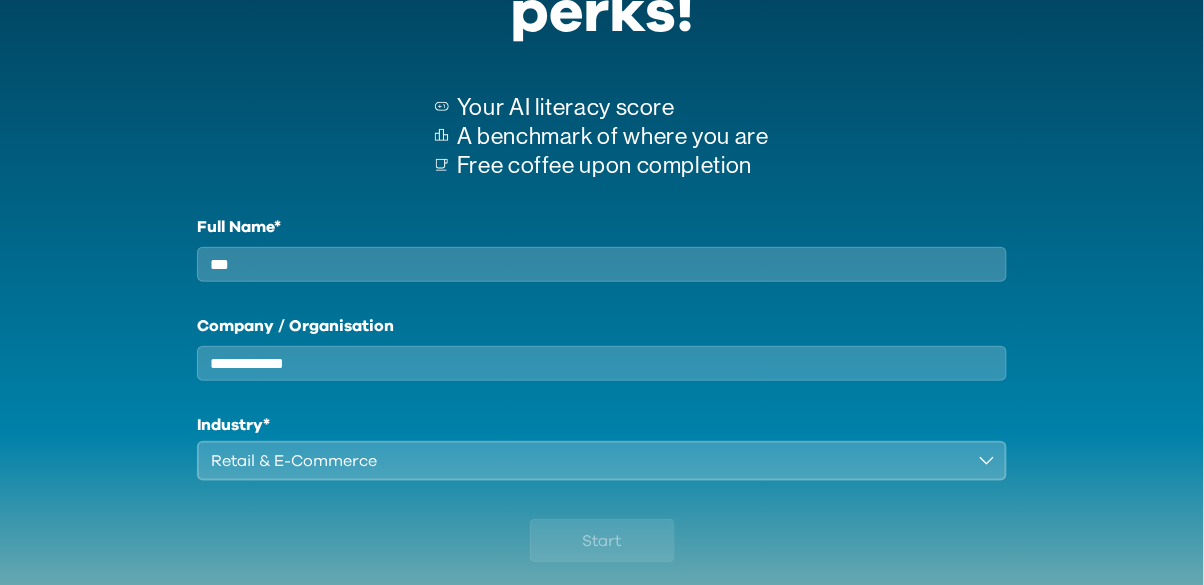 click on "Company / Organisation" at bounding box center (601, 363) 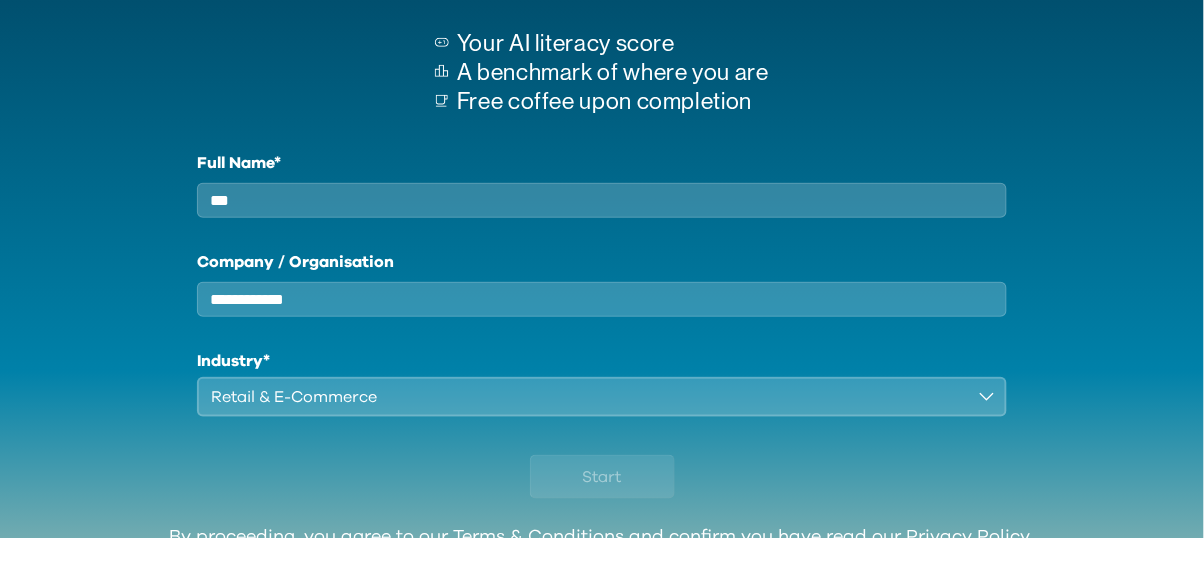 scroll, scrollTop: 241, scrollLeft: 0, axis: vertical 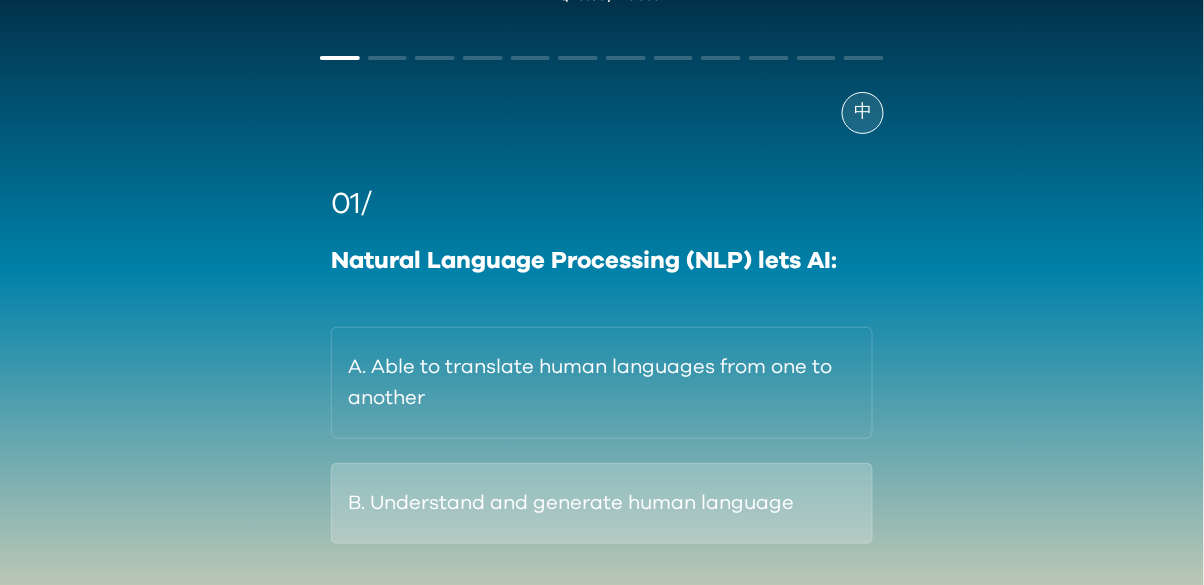 click on "B. Understand and generate human language" at bounding box center [602, 503] 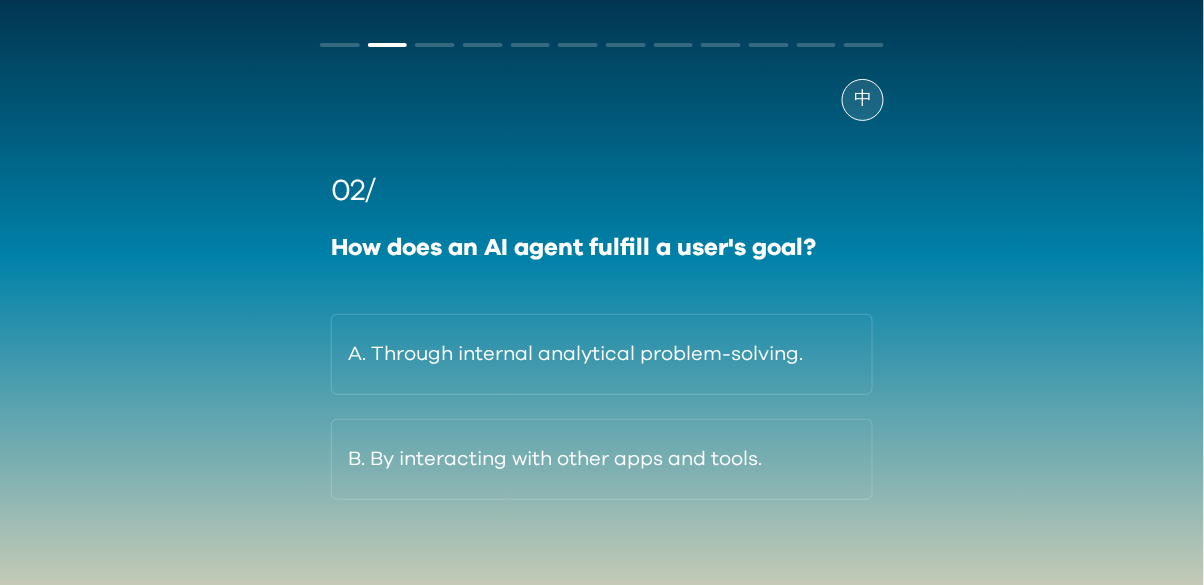 scroll, scrollTop: 62, scrollLeft: 0, axis: vertical 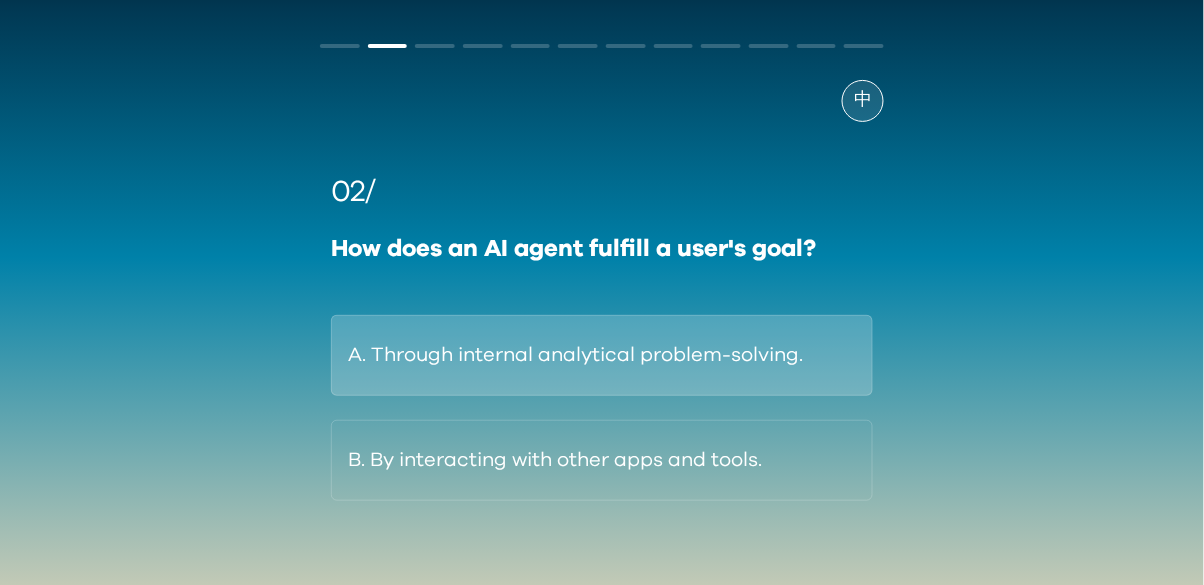 click on "A. Through internal analytical problem-solving." at bounding box center [602, 355] 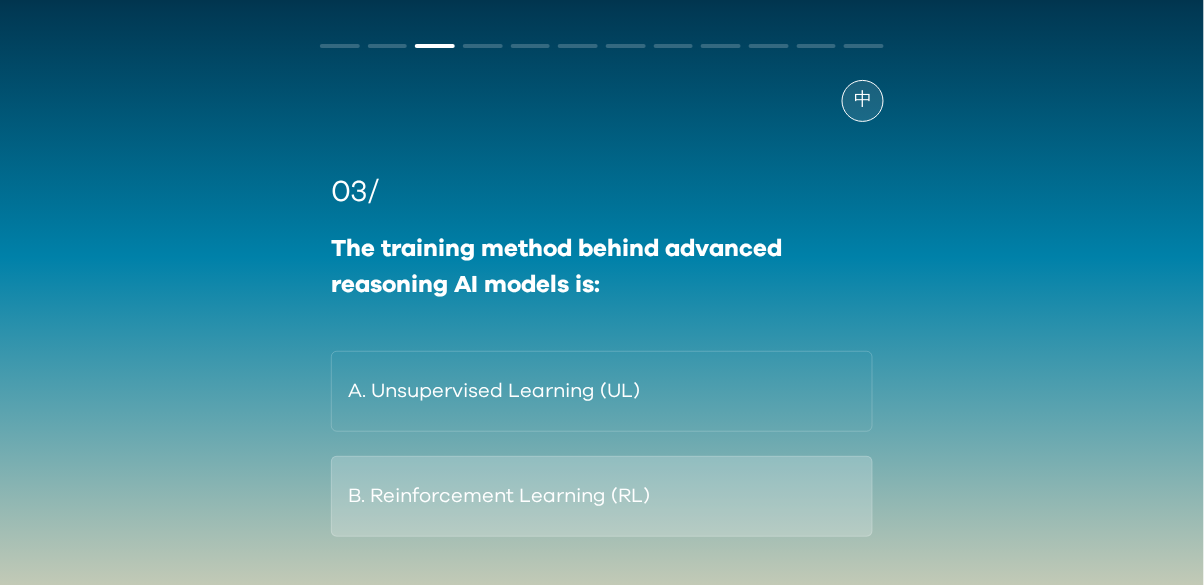 click on "B. Reinforcement Learning (RL)" at bounding box center (602, 496) 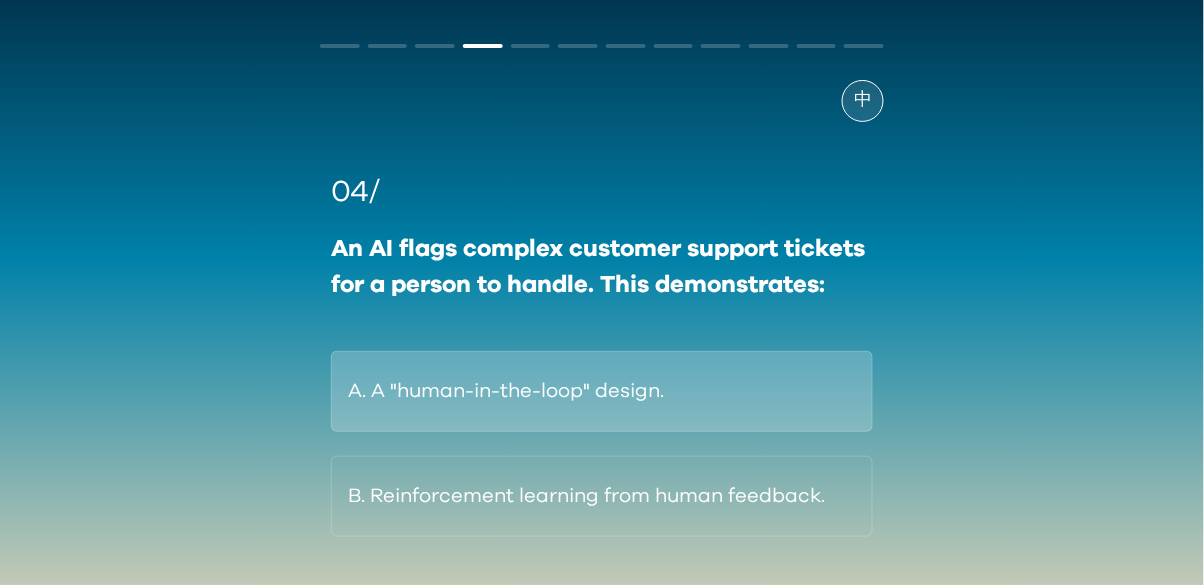 click on "A. A "human-in-the-loop" design." at bounding box center (602, 391) 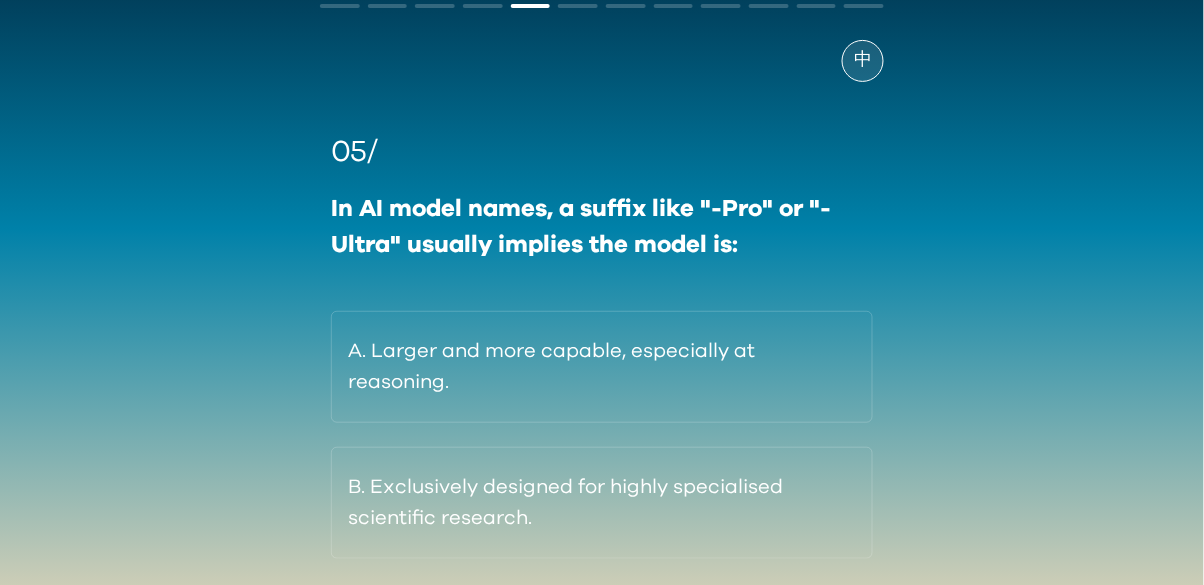 scroll, scrollTop: 103, scrollLeft: 0, axis: vertical 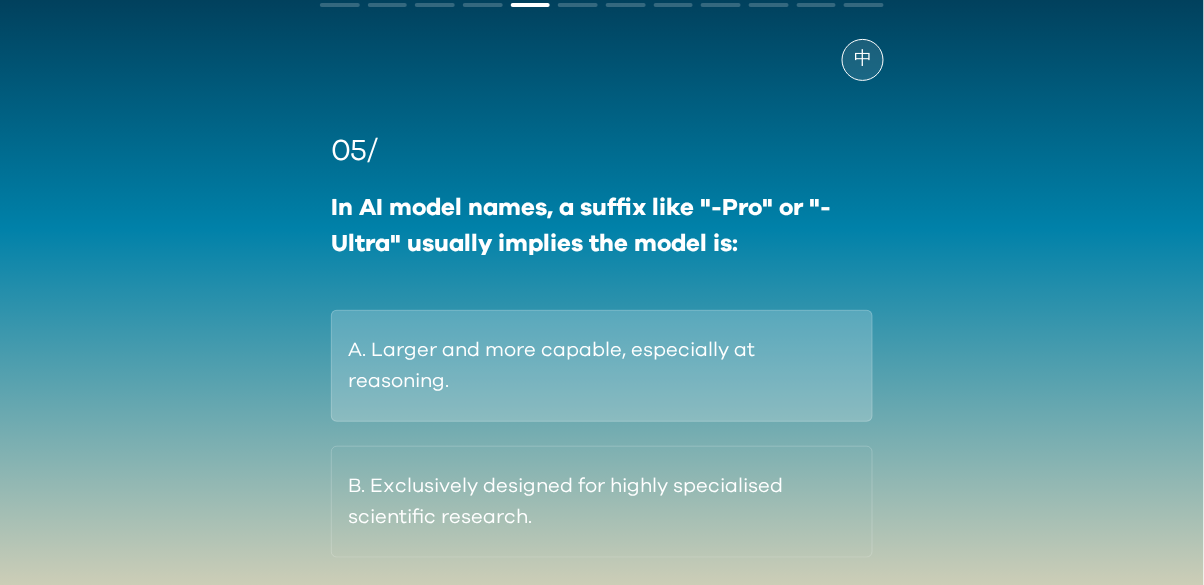 click on "A. Larger and more capable, especially at reasoning." at bounding box center [602, 366] 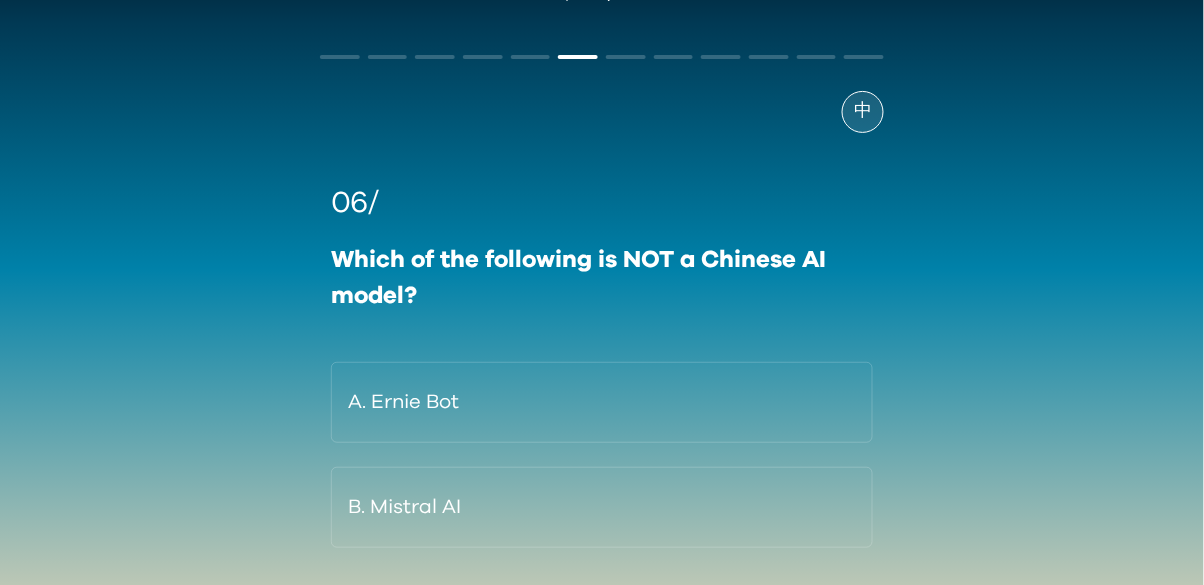 scroll, scrollTop: 52, scrollLeft: 0, axis: vertical 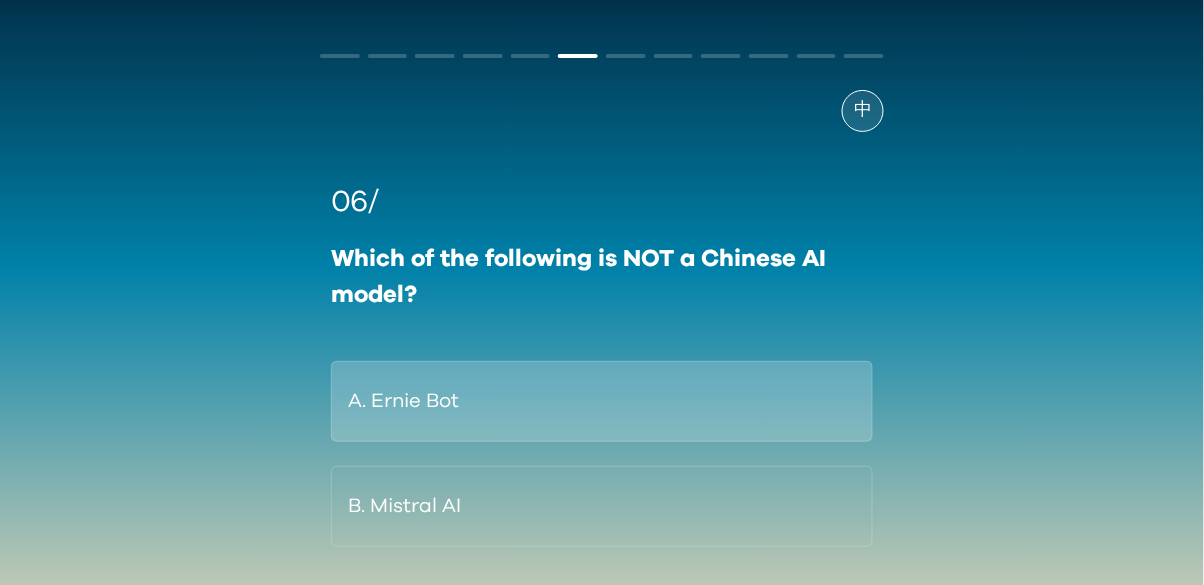click on "A. Ernie Bot" at bounding box center (602, 401) 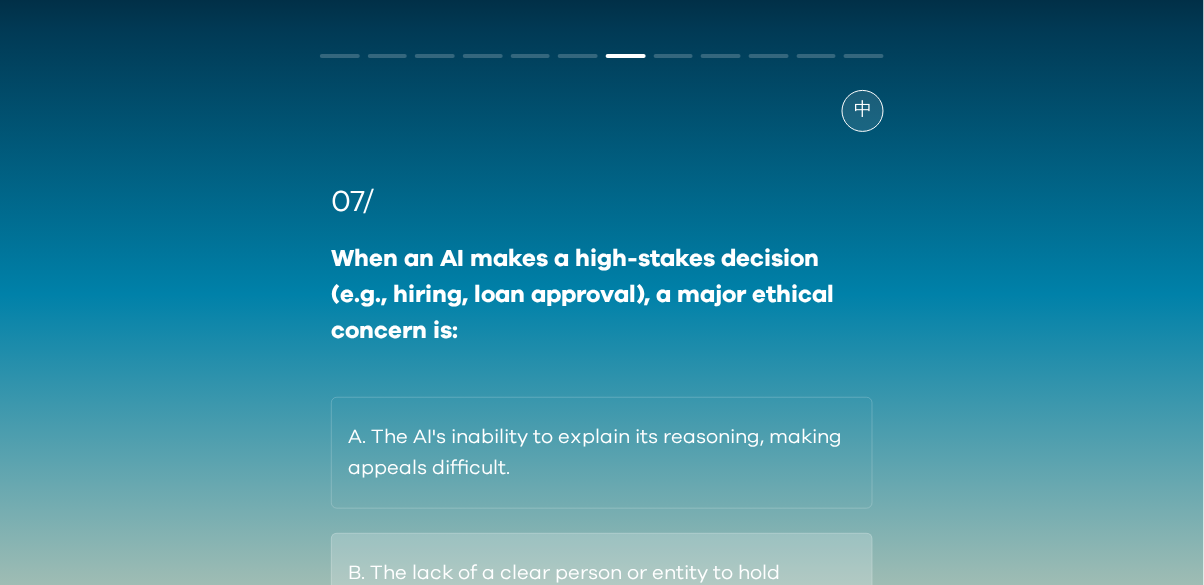 click on "B. The lack of a clear person or entity to hold responsible for errors." at bounding box center [602, 589] 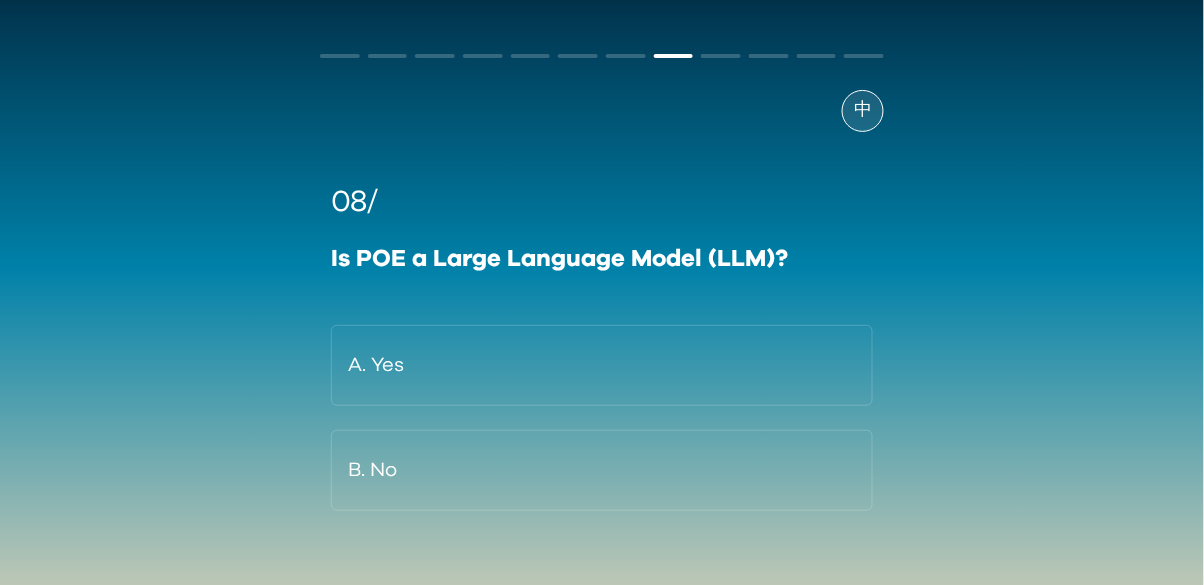 scroll, scrollTop: 55, scrollLeft: 0, axis: vertical 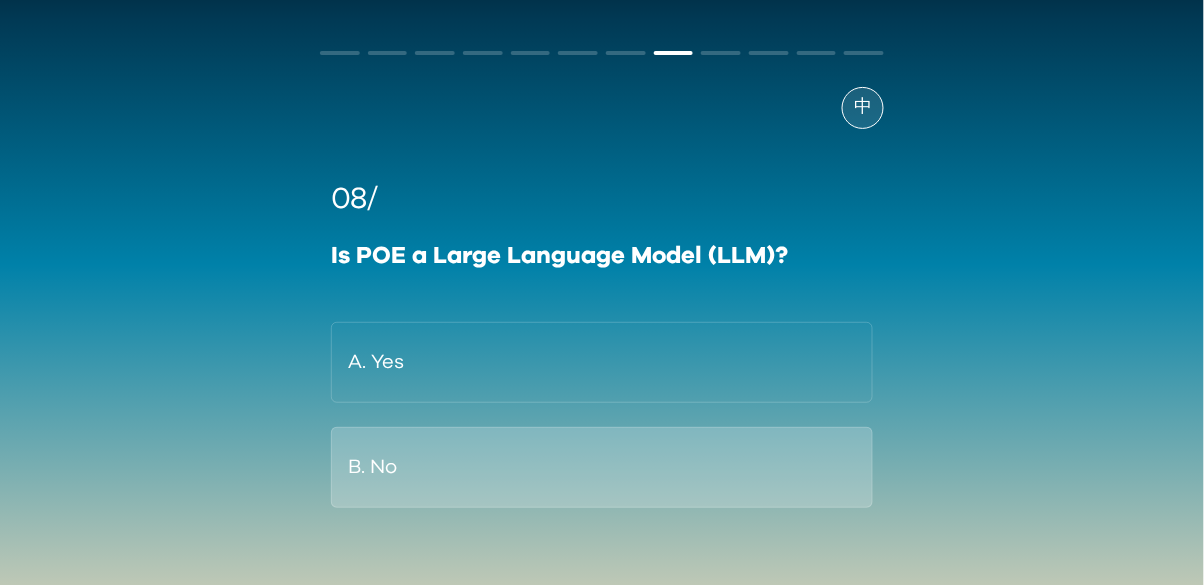 click on "B. No" at bounding box center (602, 467) 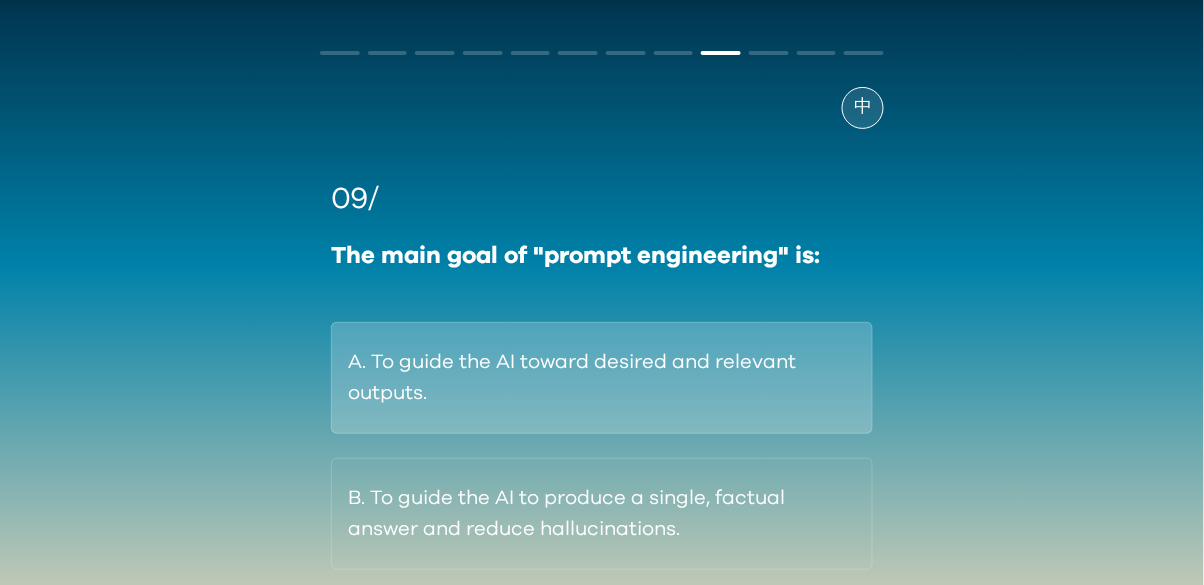 click on "A. To guide the AI toward desired and relevant outputs." at bounding box center [602, 378] 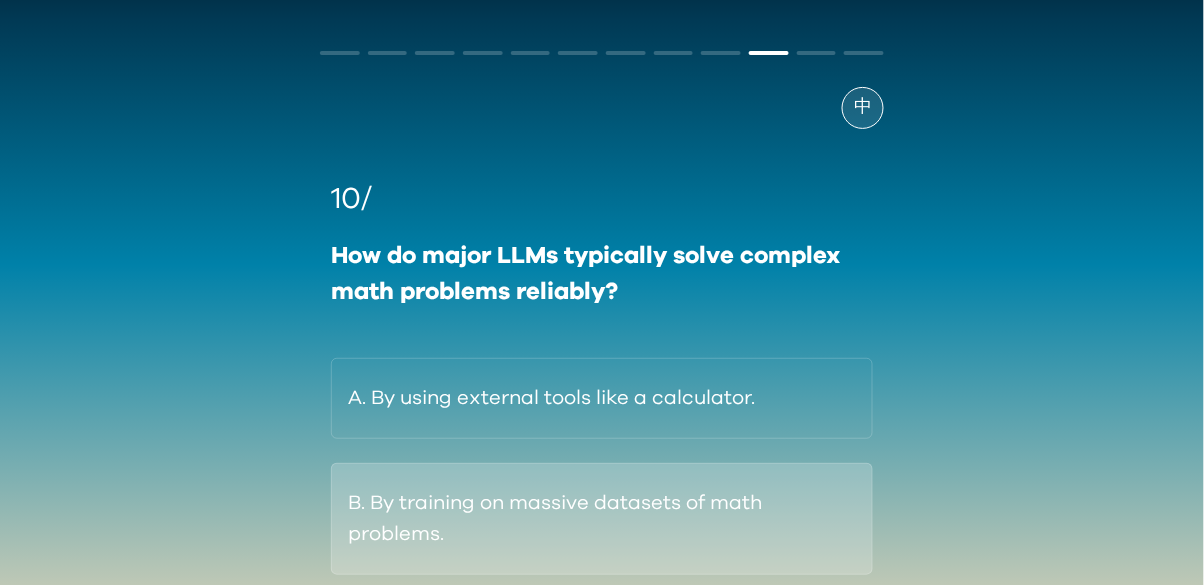 click on "B. By training on massive datasets of math problems." at bounding box center [602, 519] 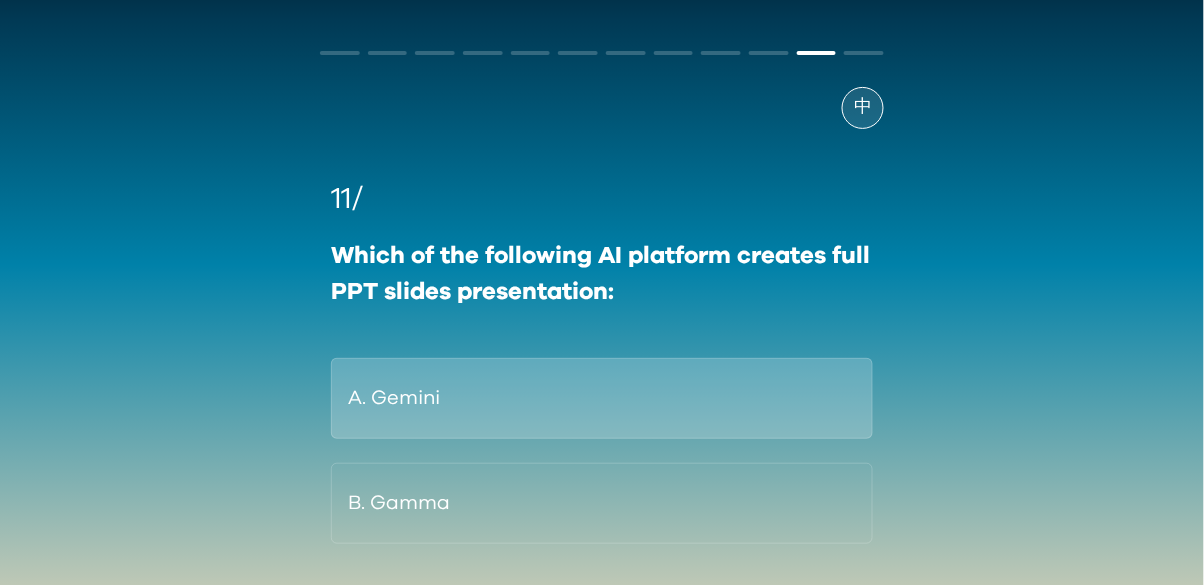 click on "A. Gemini" at bounding box center [602, 398] 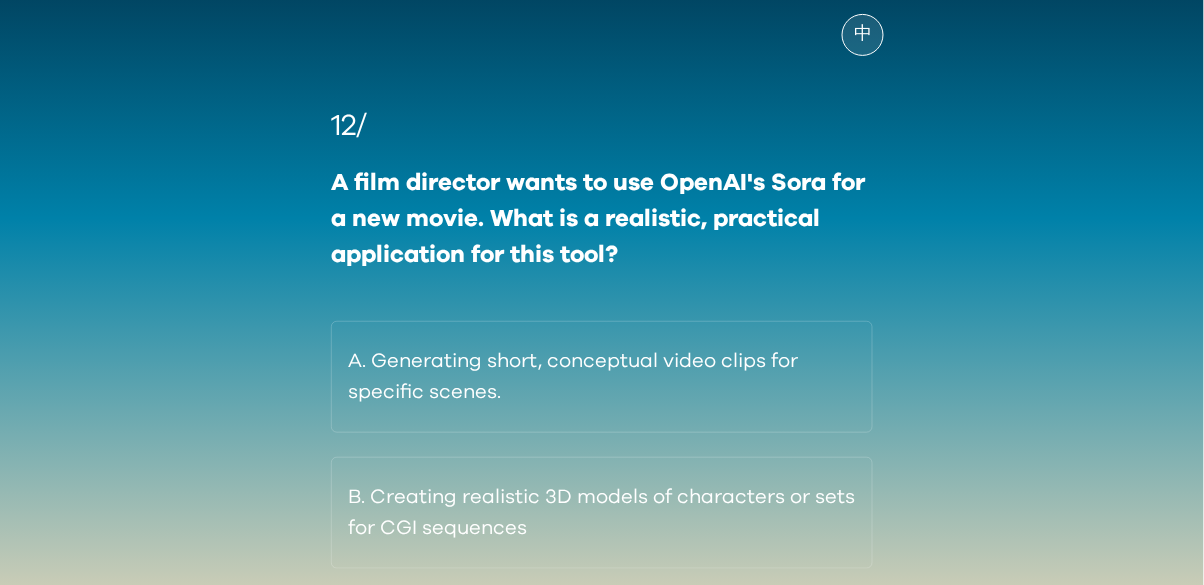 scroll, scrollTop: 124, scrollLeft: 0, axis: vertical 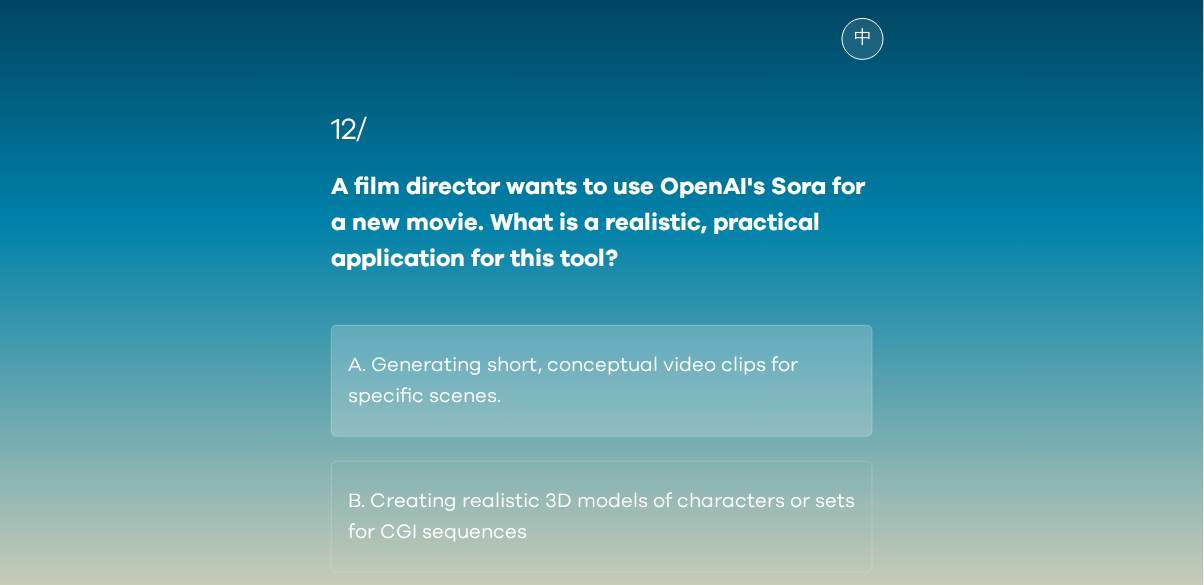 click on "A. Generating short, conceptual video clips for specific scenes." at bounding box center (602, 381) 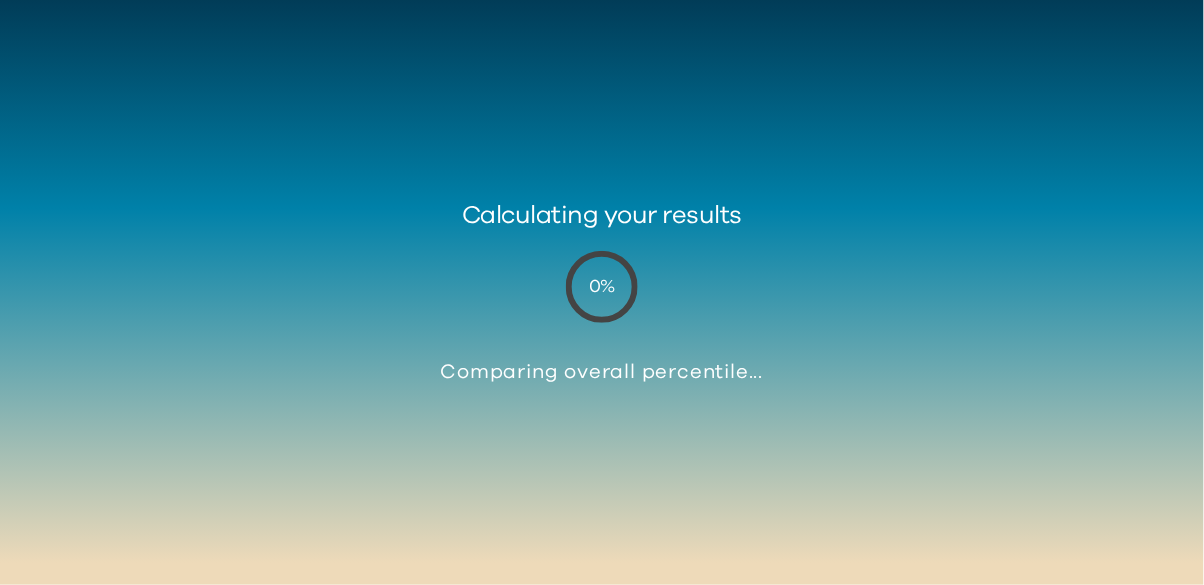 scroll, scrollTop: 73, scrollLeft: 0, axis: vertical 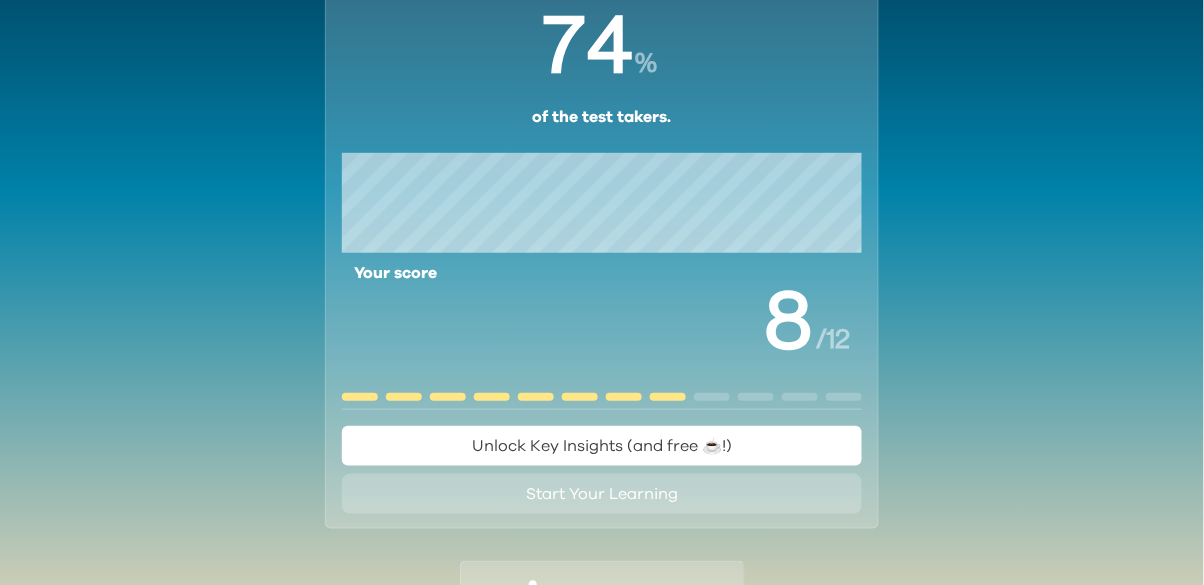 click on "Start Your Learning" at bounding box center [602, 494] 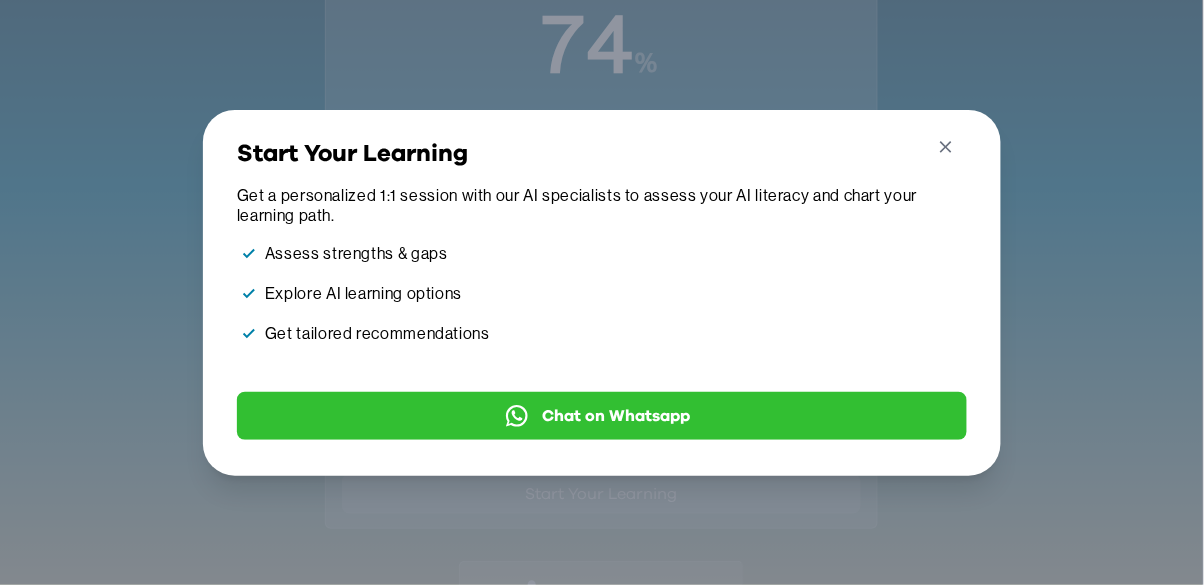 click on "Close" at bounding box center (946, 151) 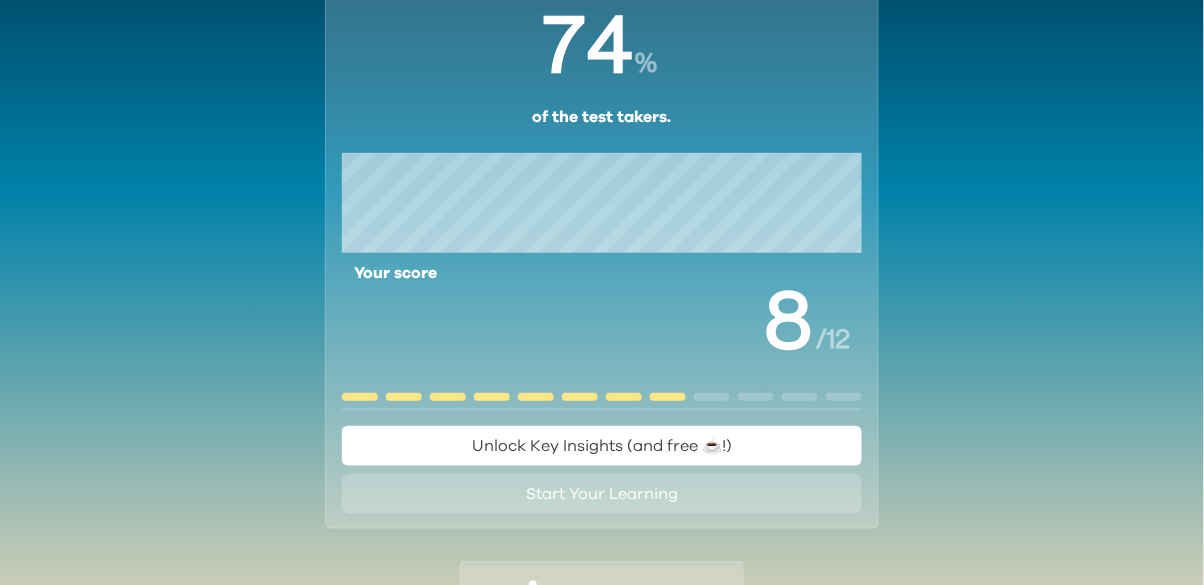 scroll, scrollTop: 0, scrollLeft: 0, axis: both 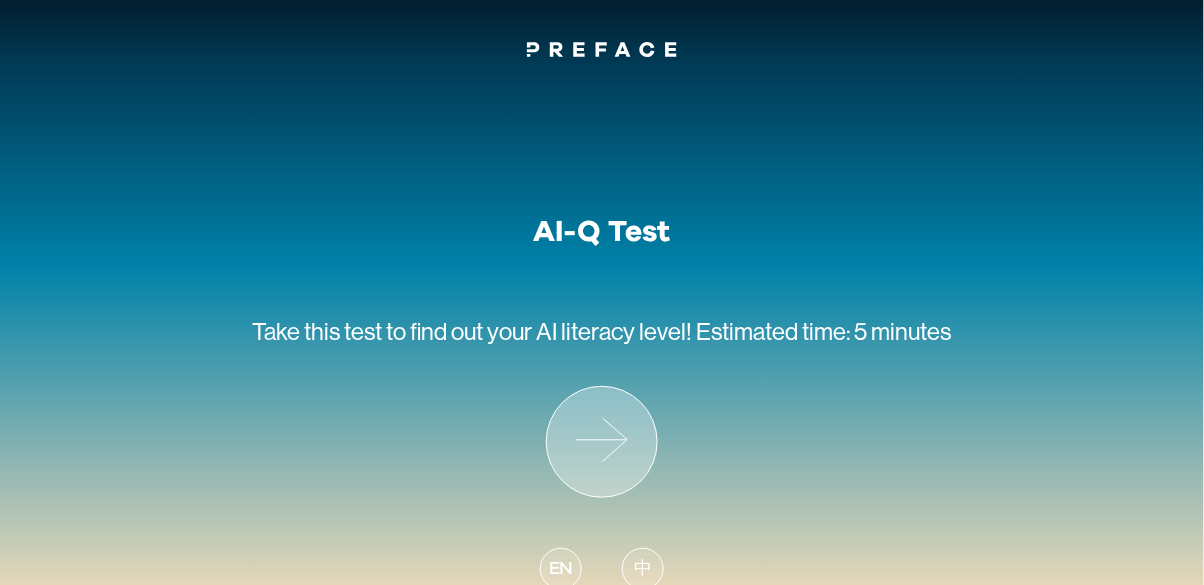 click 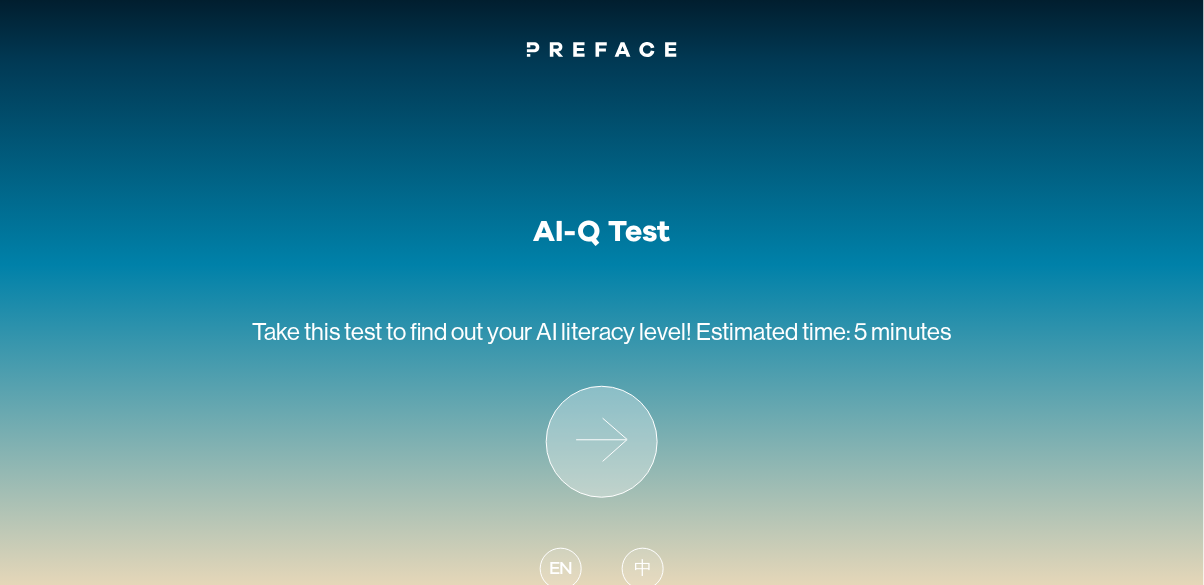 click 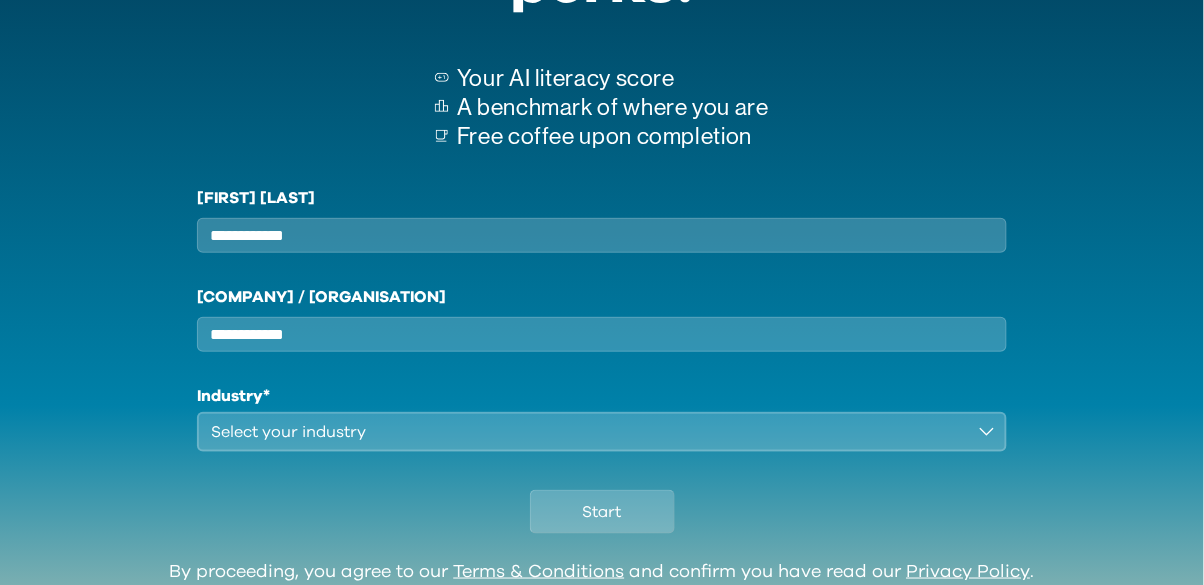 scroll, scrollTop: 0, scrollLeft: 0, axis: both 